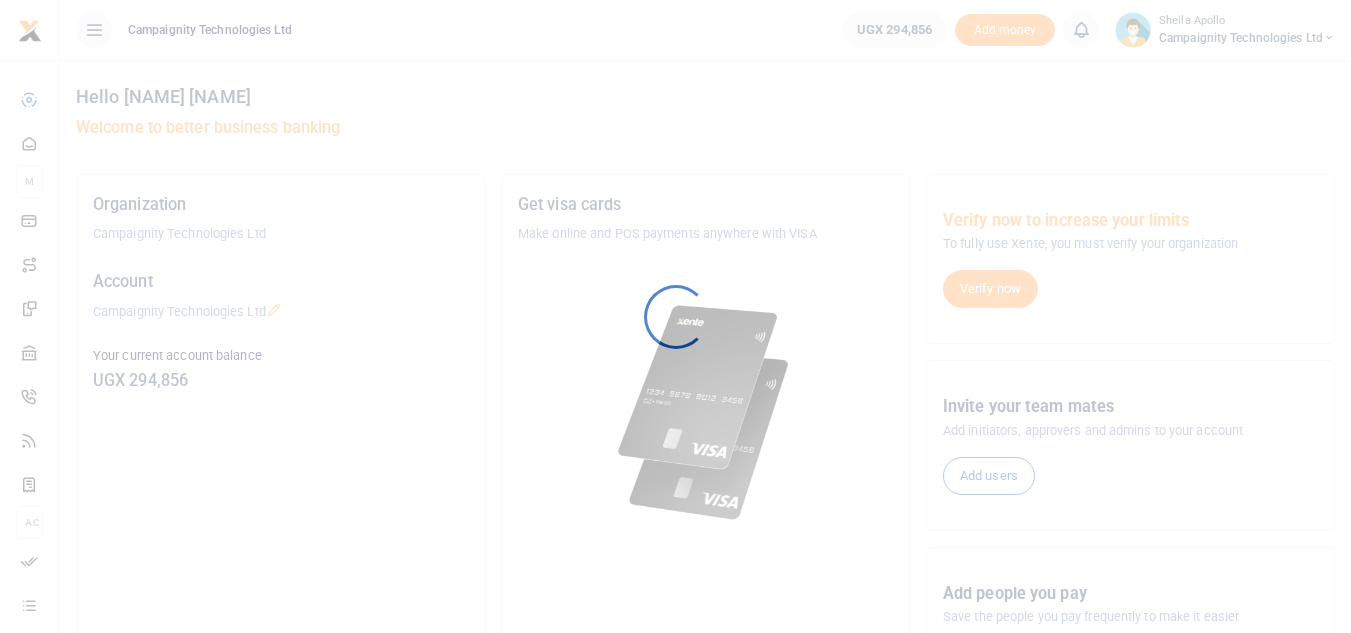 scroll, scrollTop: 0, scrollLeft: 0, axis: both 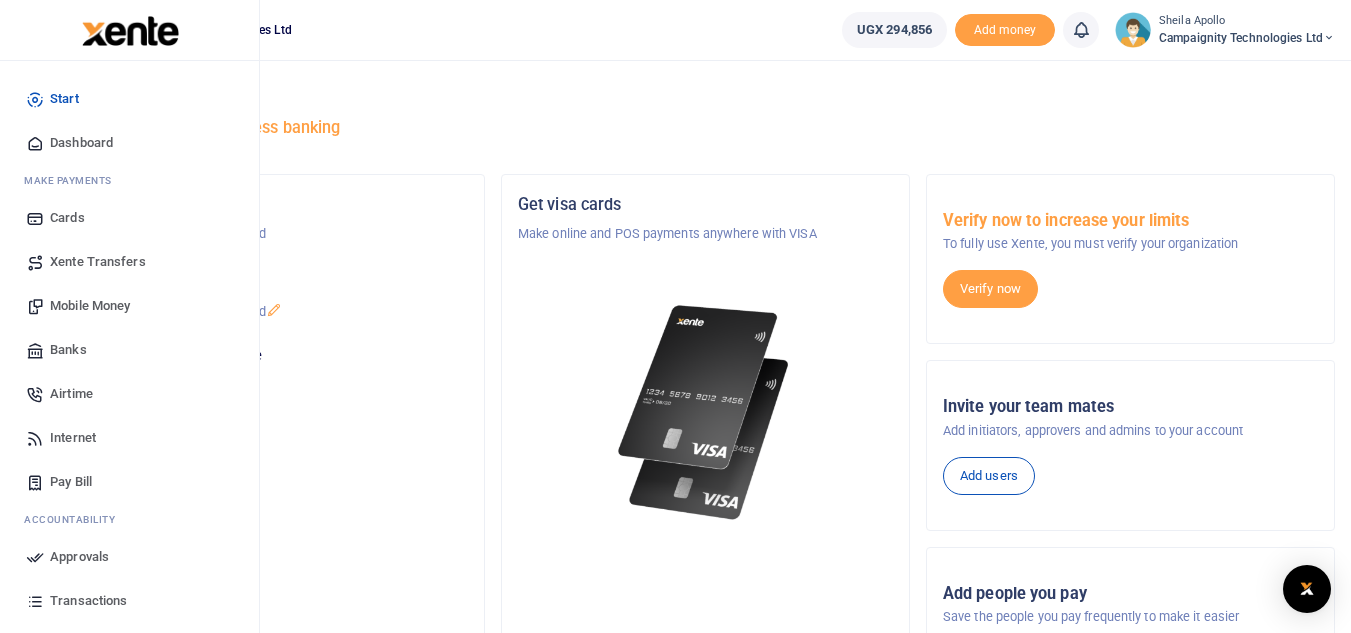 click on "Transactions" at bounding box center (88, 601) 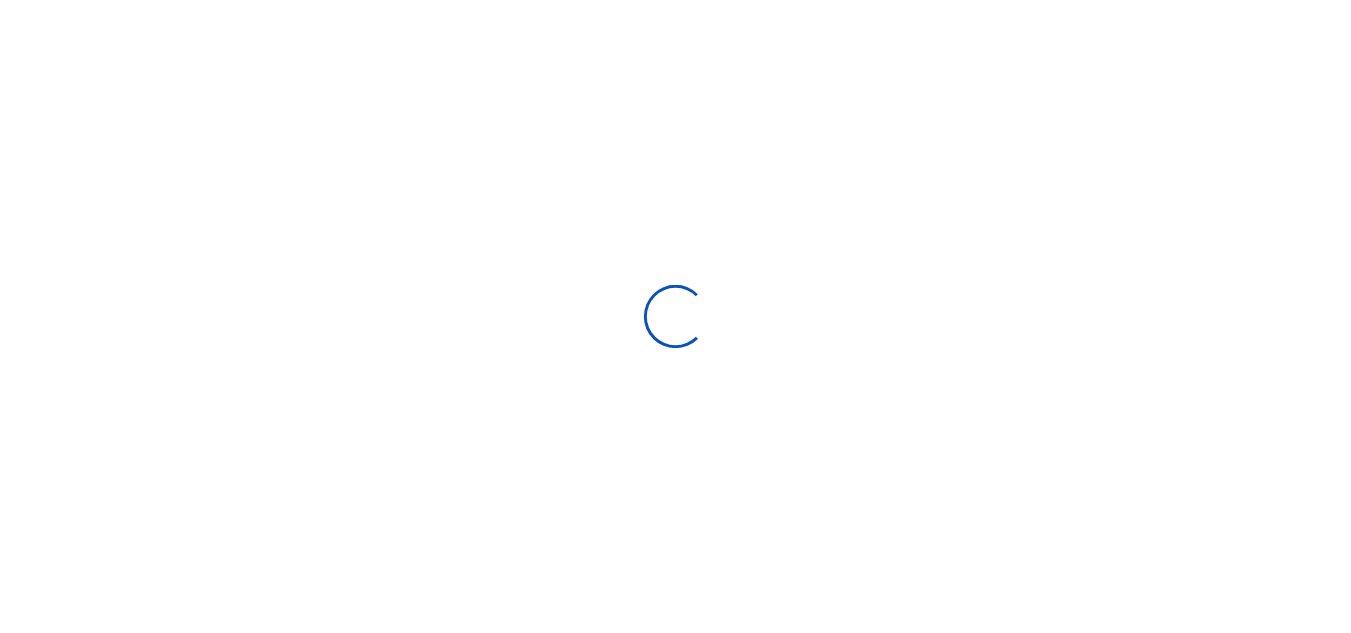 scroll, scrollTop: 0, scrollLeft: 0, axis: both 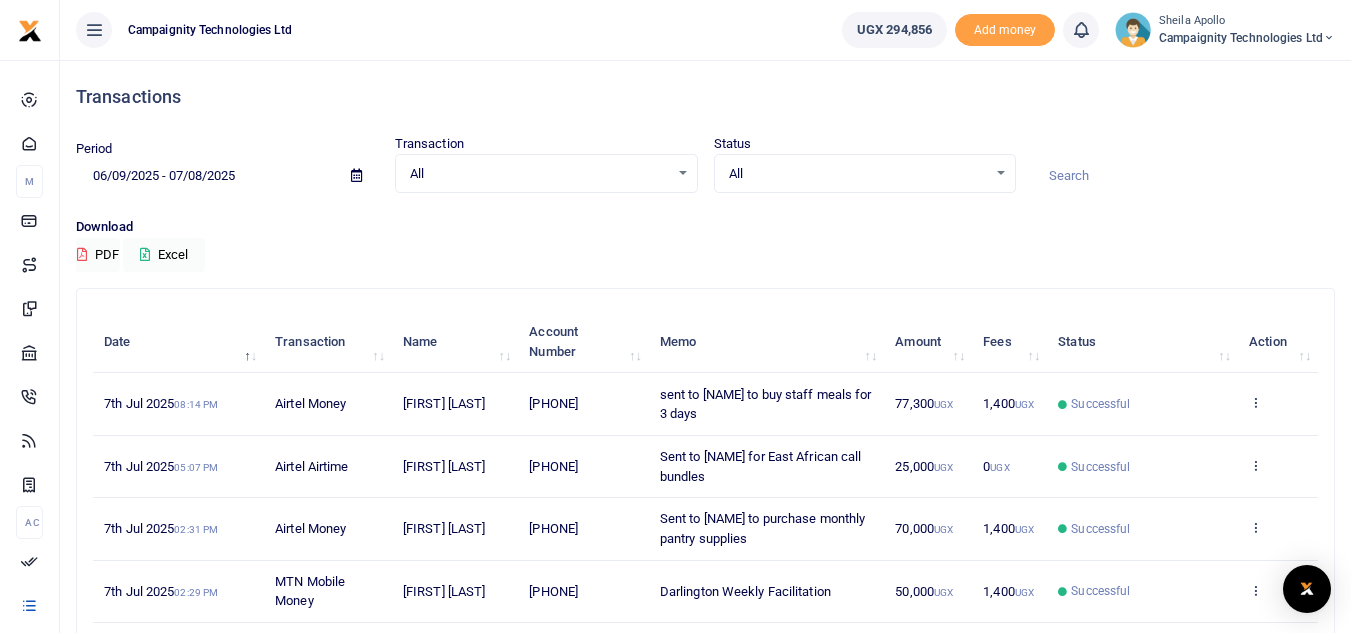 drag, startPoint x: 552, startPoint y: 400, endPoint x: 638, endPoint y: 399, distance: 86.00581 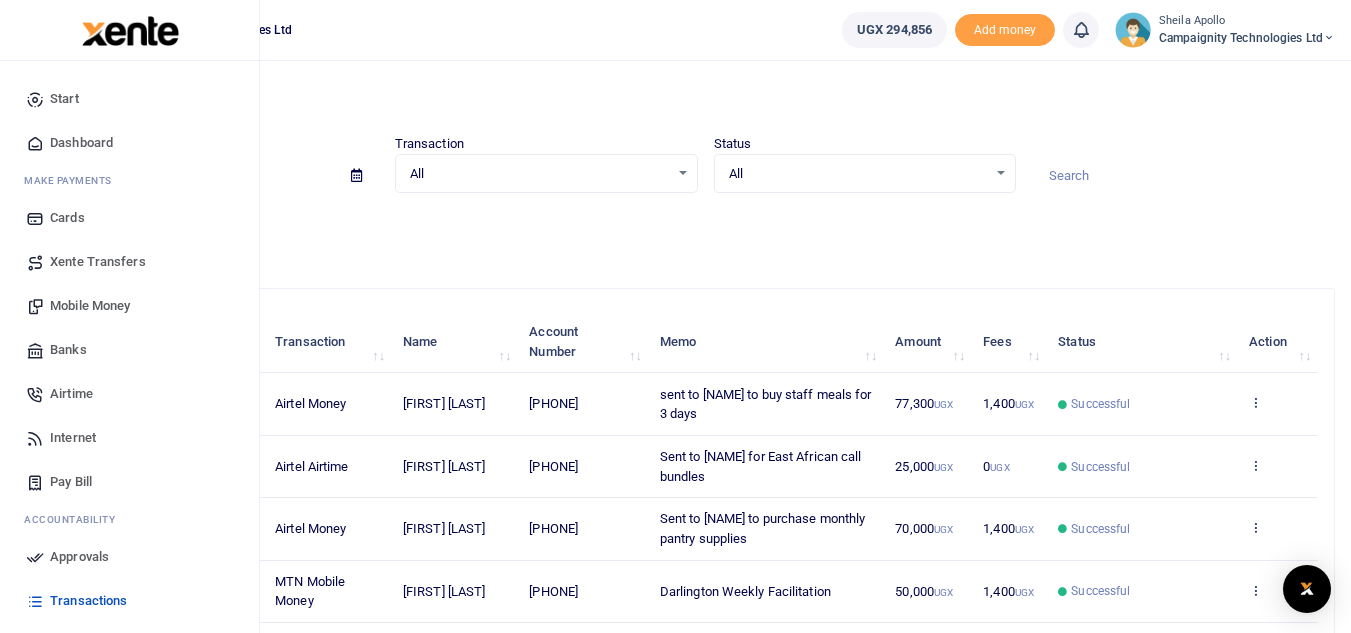 click on "Mobile Money" at bounding box center [90, 306] 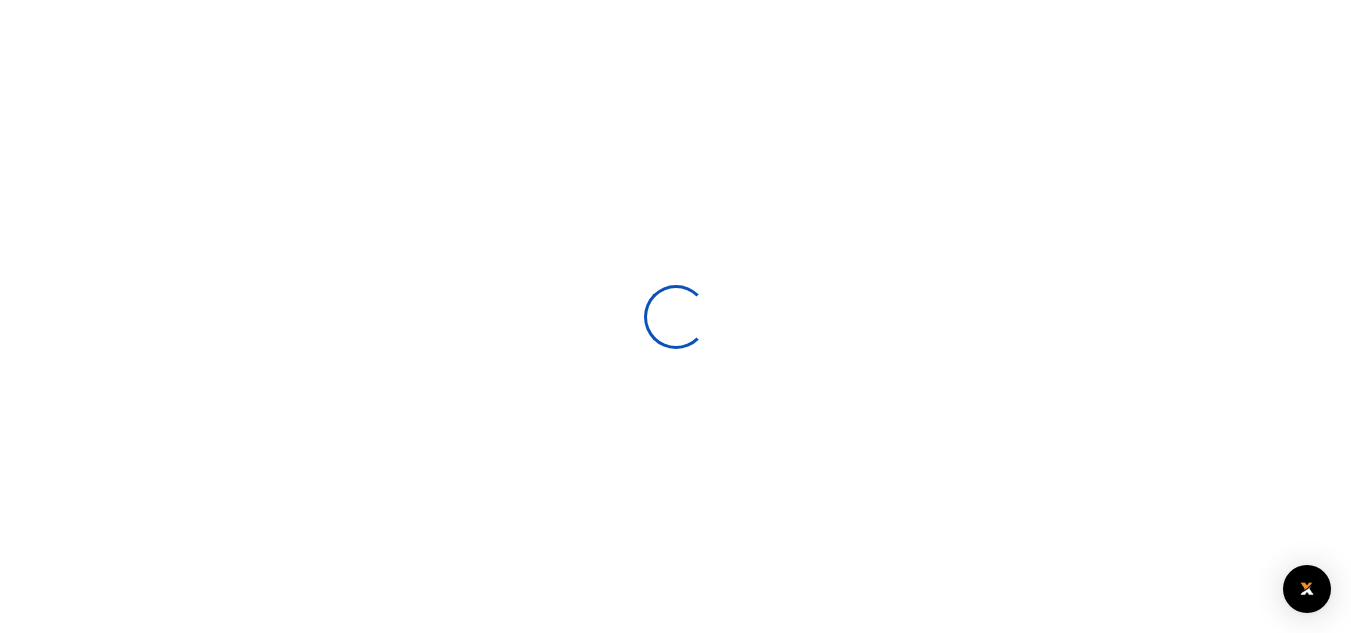 scroll, scrollTop: 0, scrollLeft: 0, axis: both 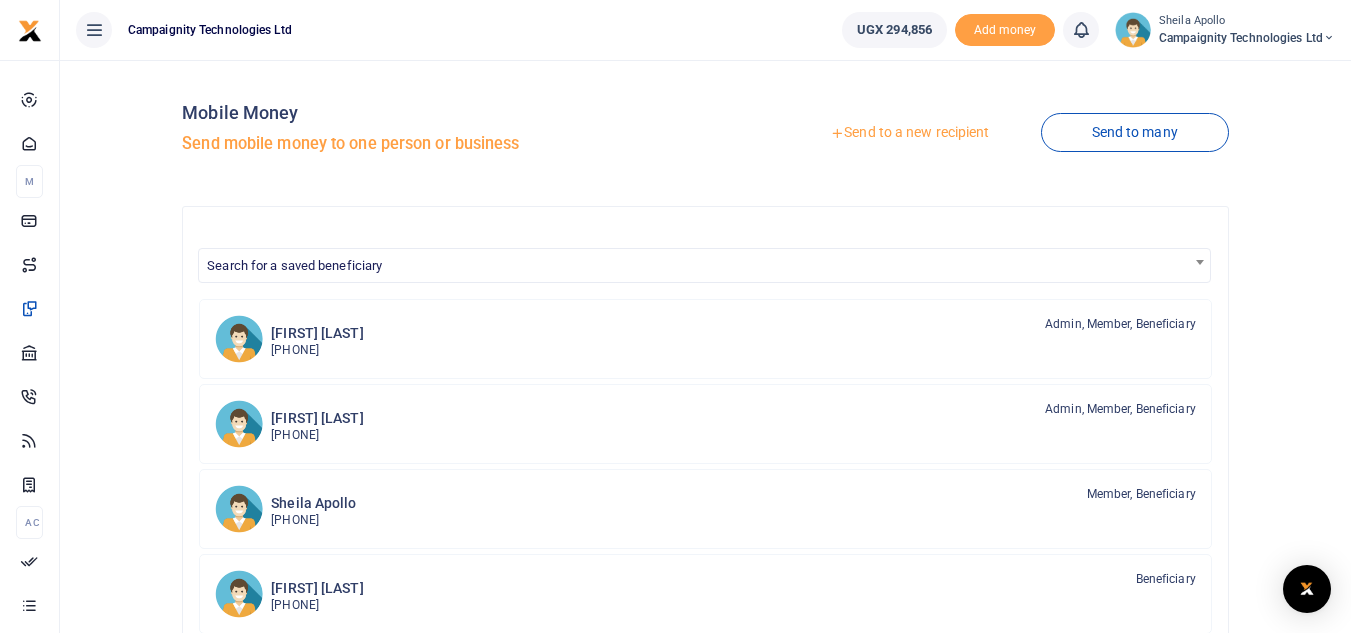 click on "Send to a new recipient" at bounding box center (909, 133) 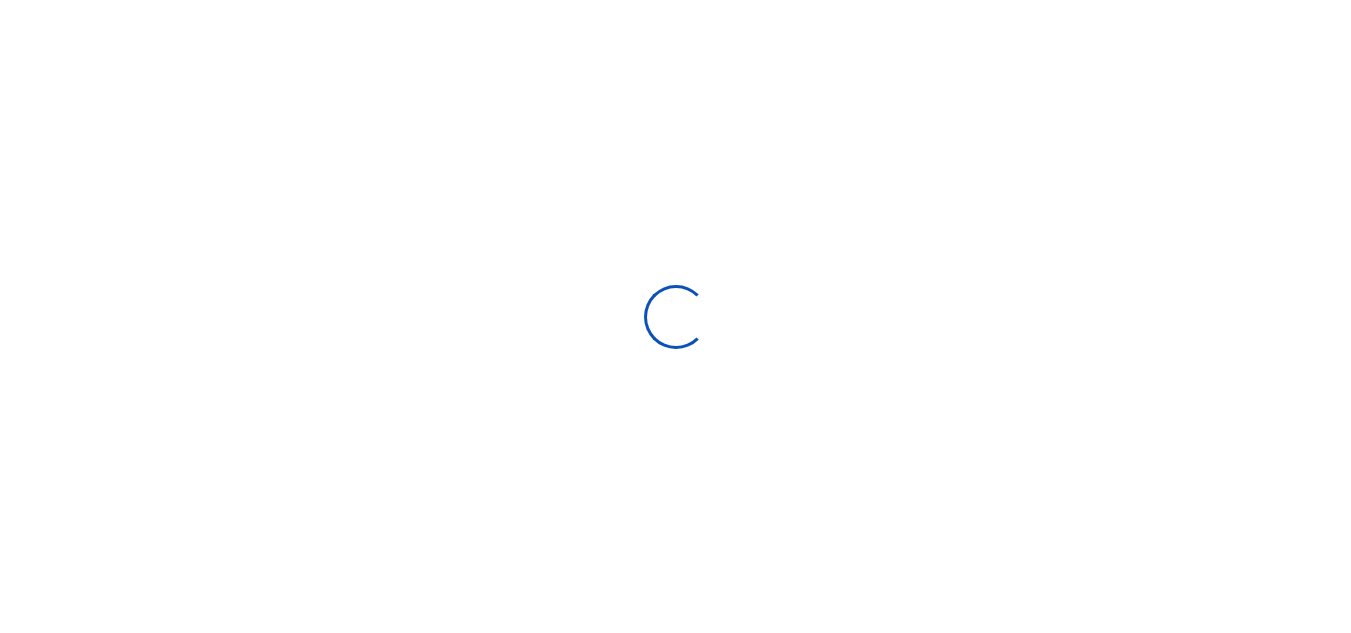 scroll, scrollTop: 0, scrollLeft: 0, axis: both 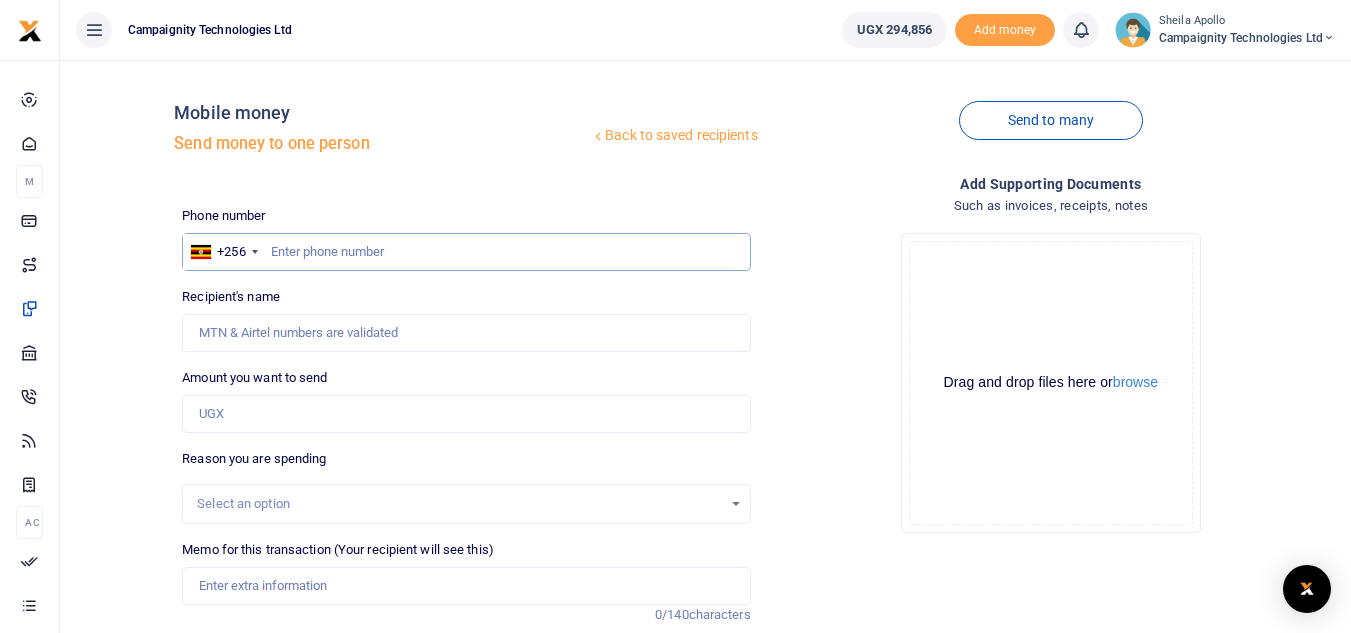 click at bounding box center (466, 252) 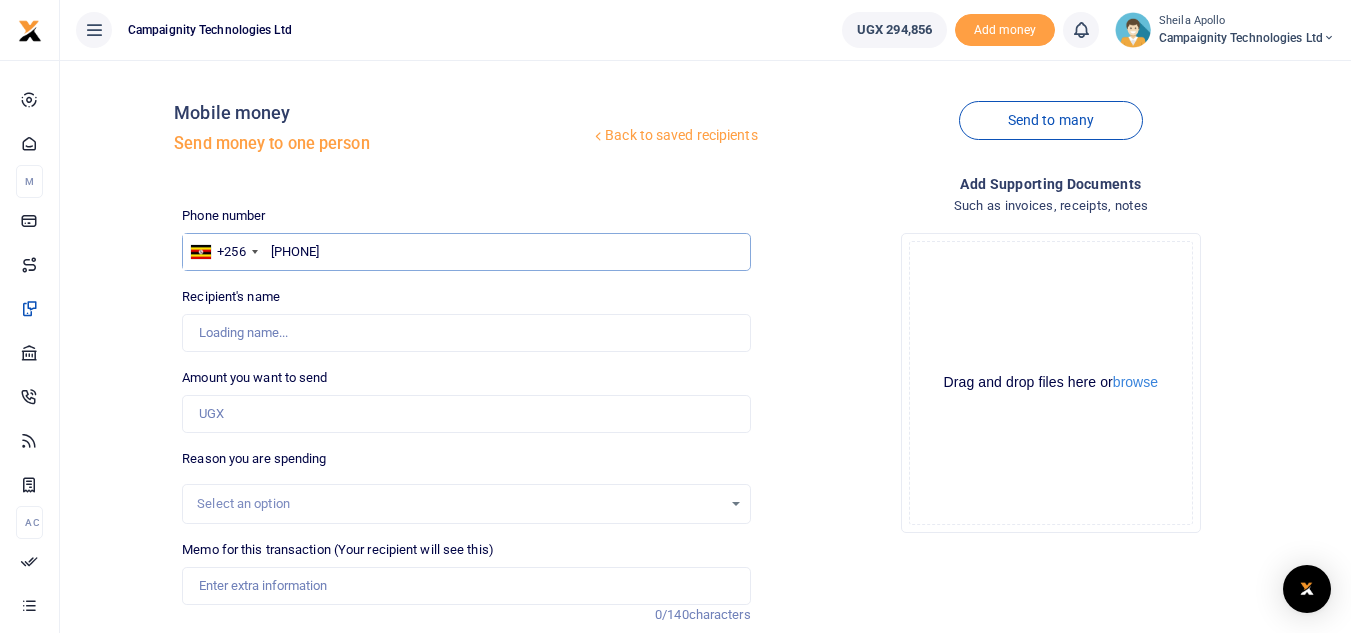 type on "[PHONE]" 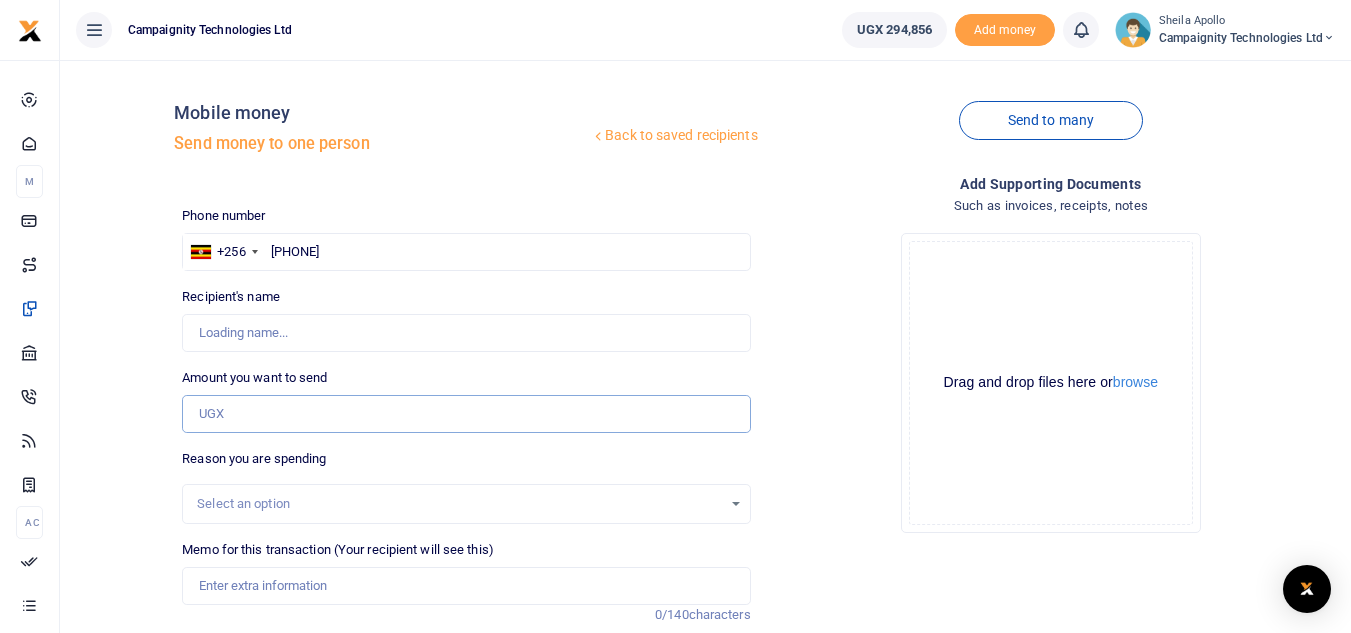 click on "Amount you want to send" at bounding box center (466, 414) 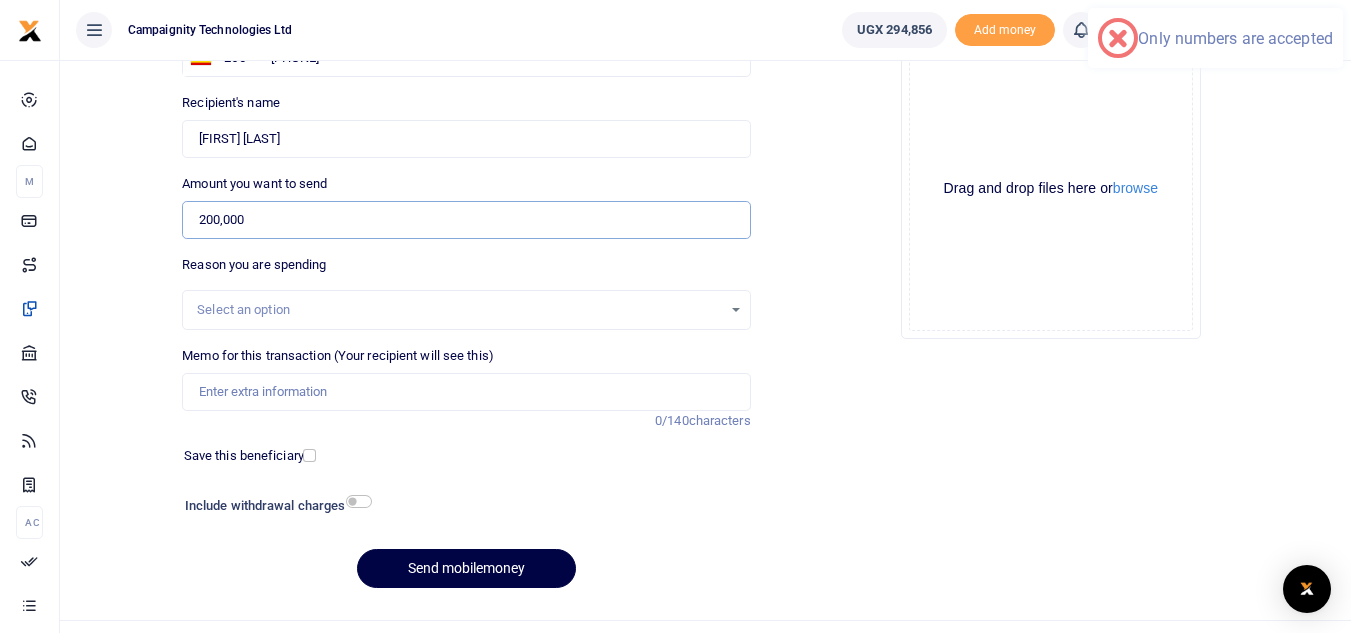 scroll, scrollTop: 233, scrollLeft: 0, axis: vertical 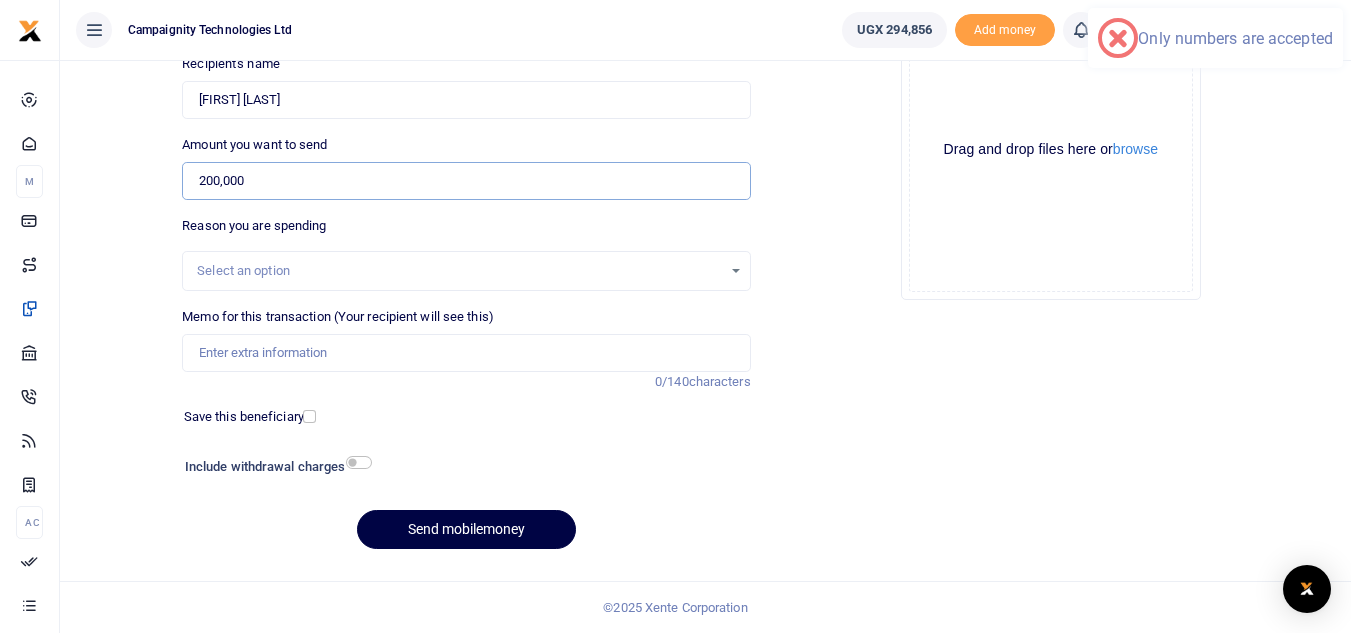 type on "200,000" 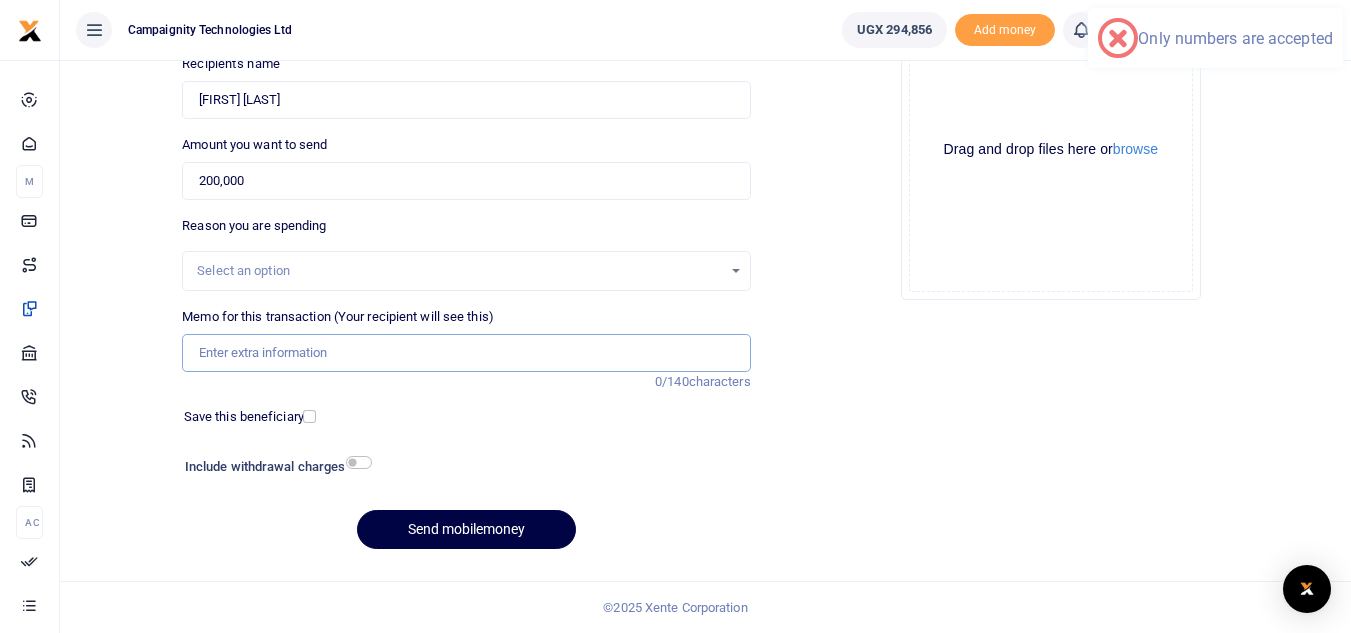 click on "Memo for this transaction (Your recipient will see this)" at bounding box center (466, 353) 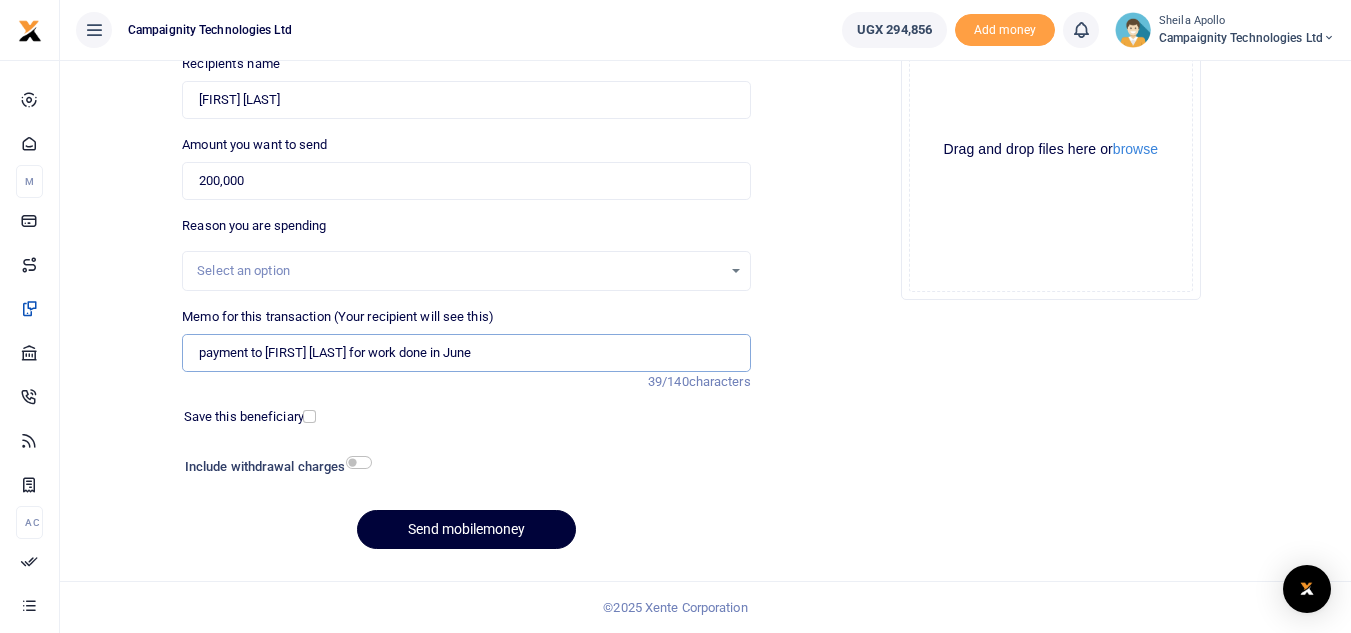 type on "payment to Sharon for work done in June" 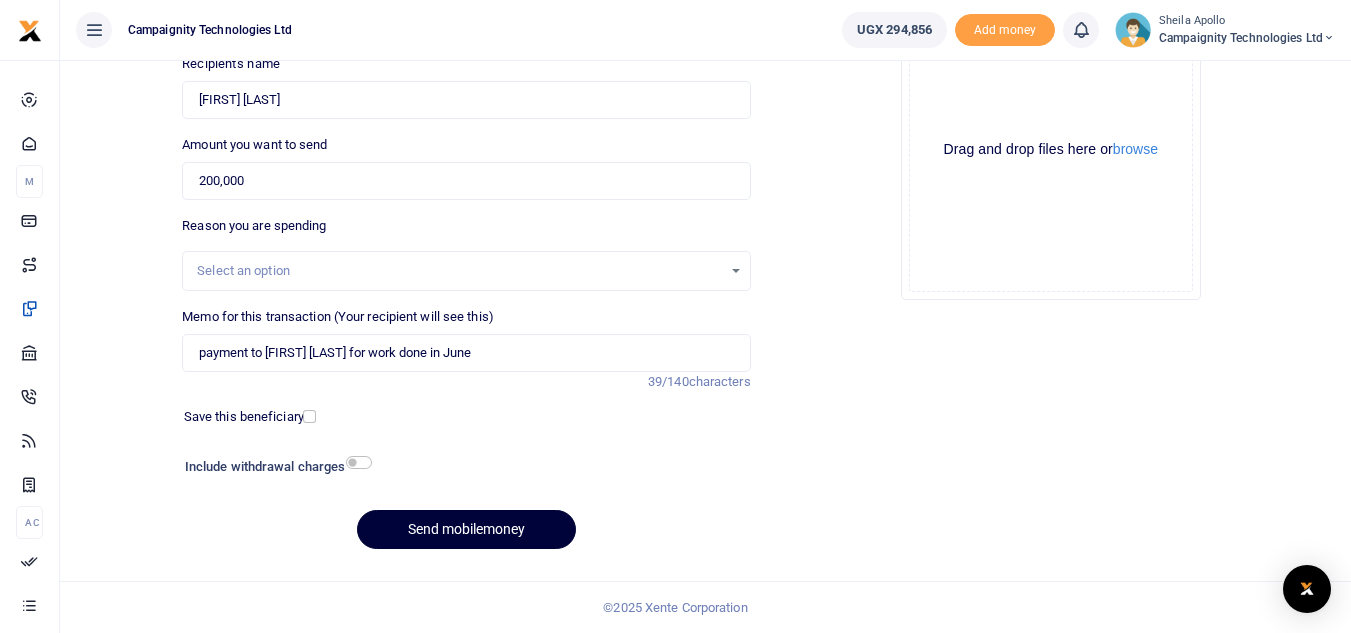 click on "Send mobilemoney" at bounding box center [466, 529] 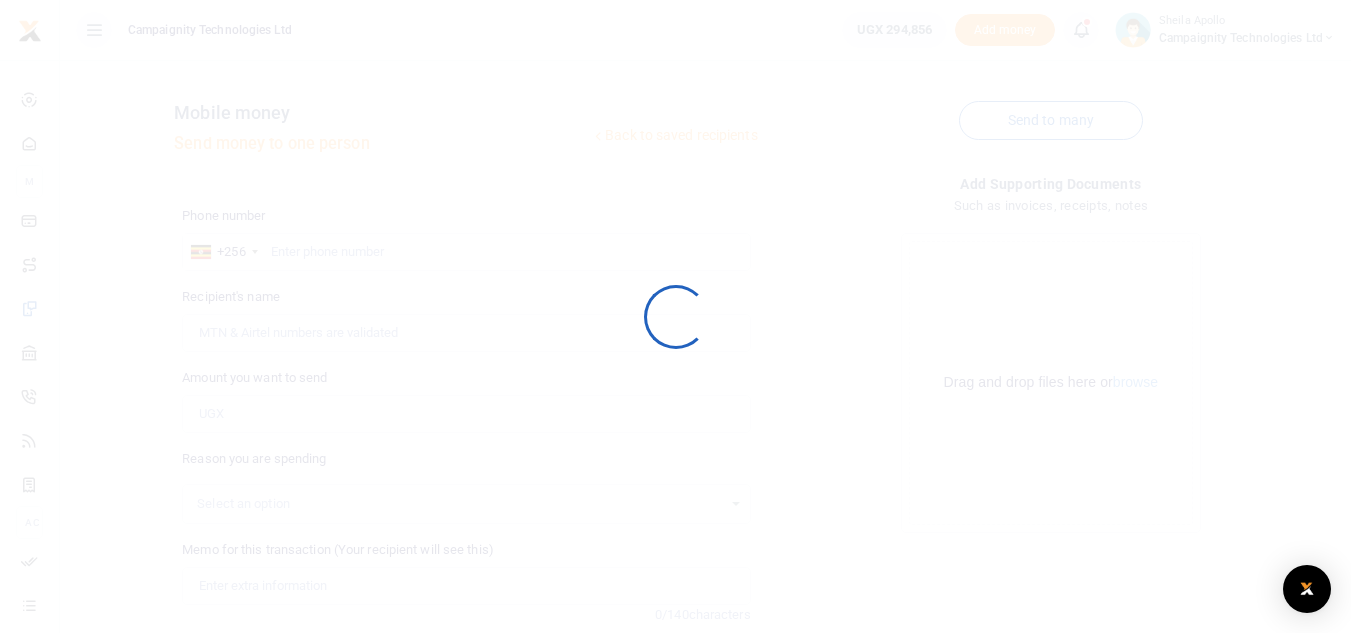 scroll, scrollTop: 233, scrollLeft: 0, axis: vertical 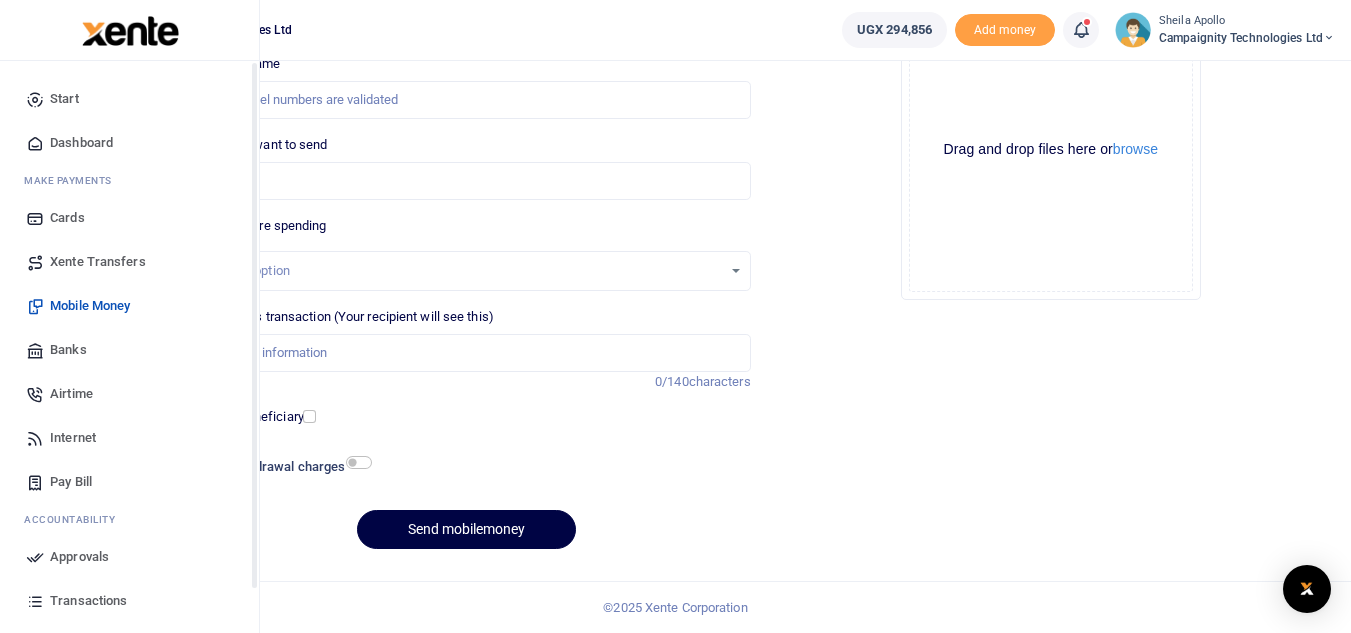click on "Approvals" at bounding box center [79, 557] 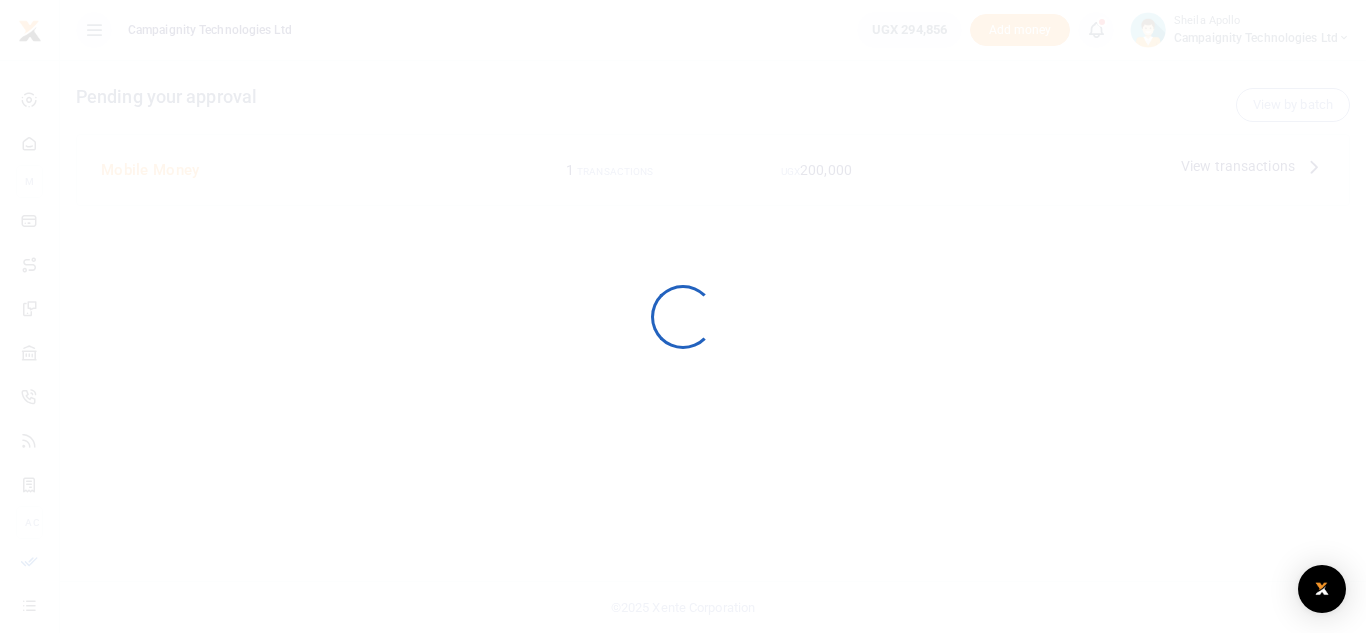 scroll, scrollTop: 0, scrollLeft: 0, axis: both 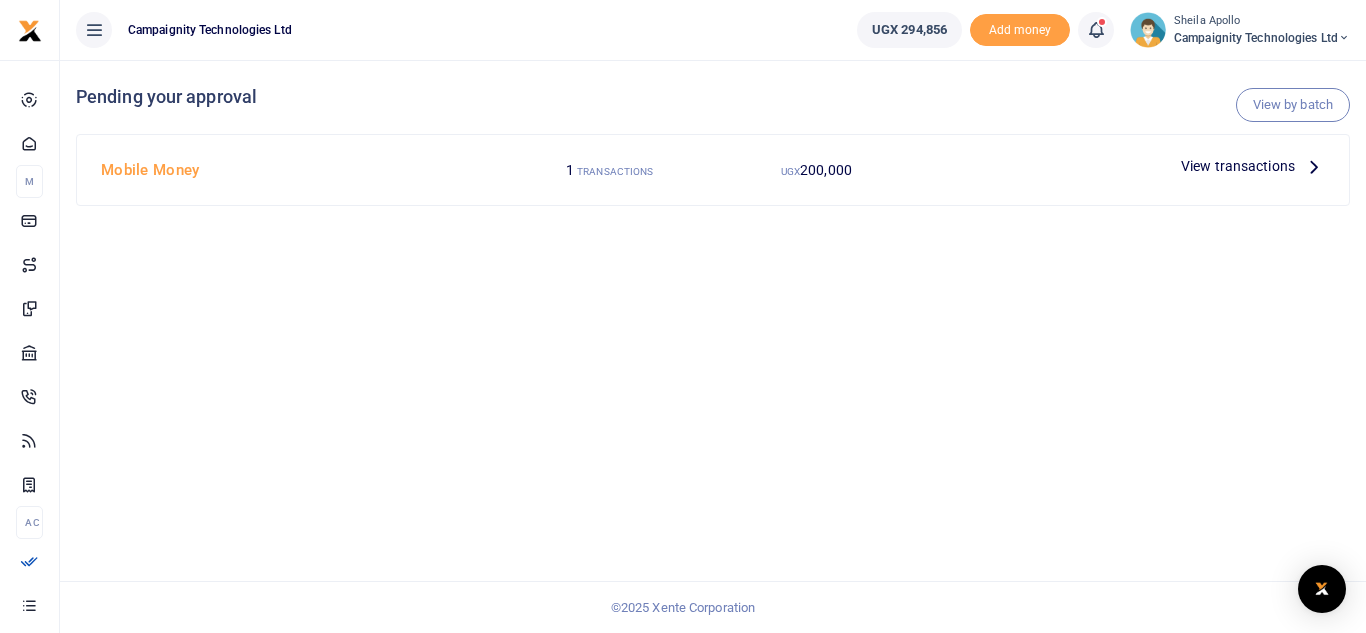click on "View transactions" at bounding box center [1238, 166] 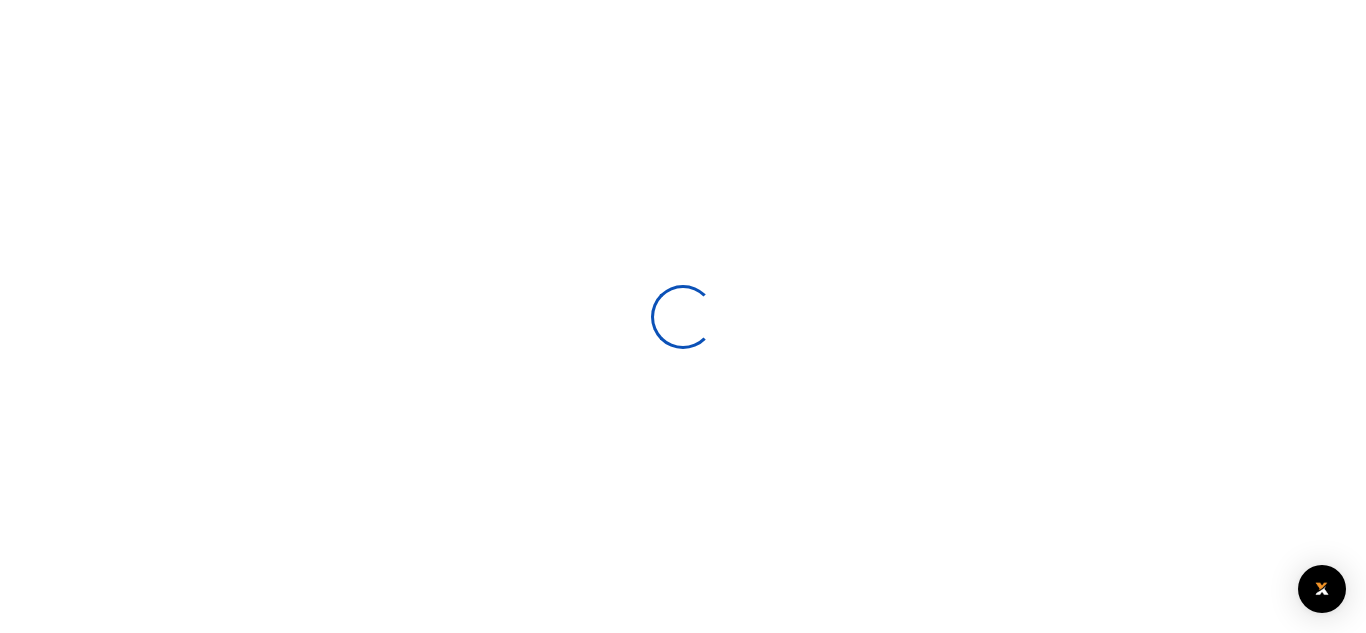 scroll, scrollTop: 0, scrollLeft: 0, axis: both 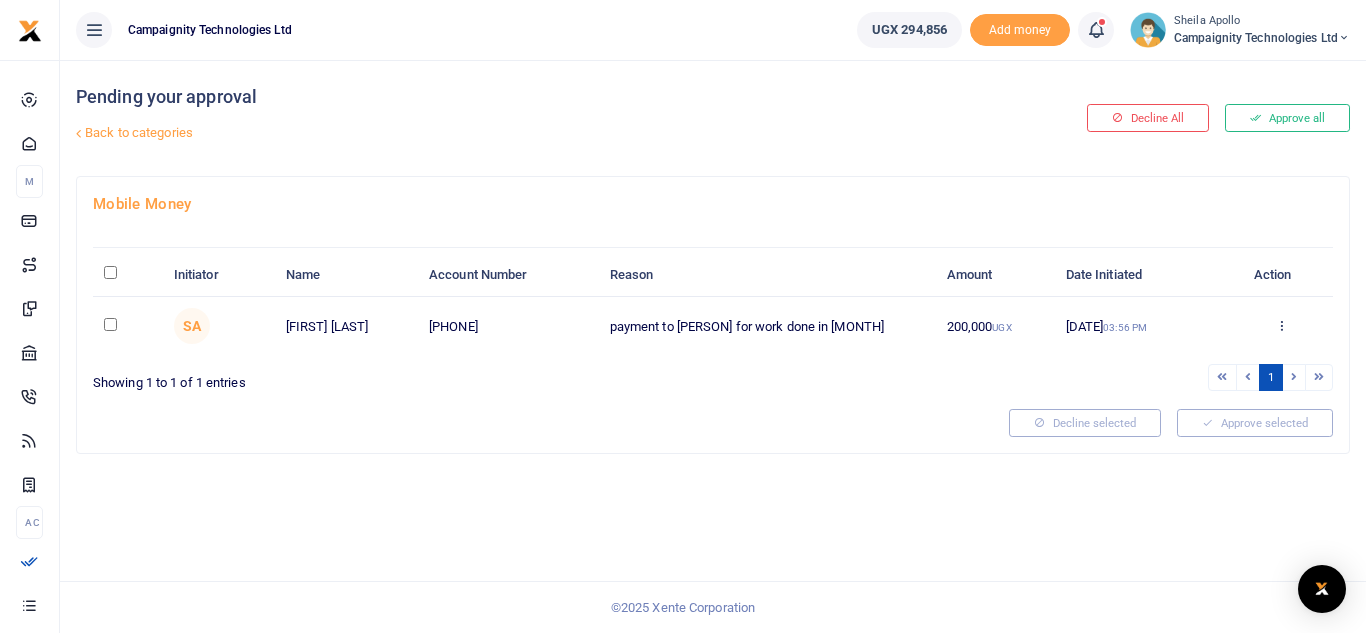 click on "Approve all" at bounding box center [1287, 118] 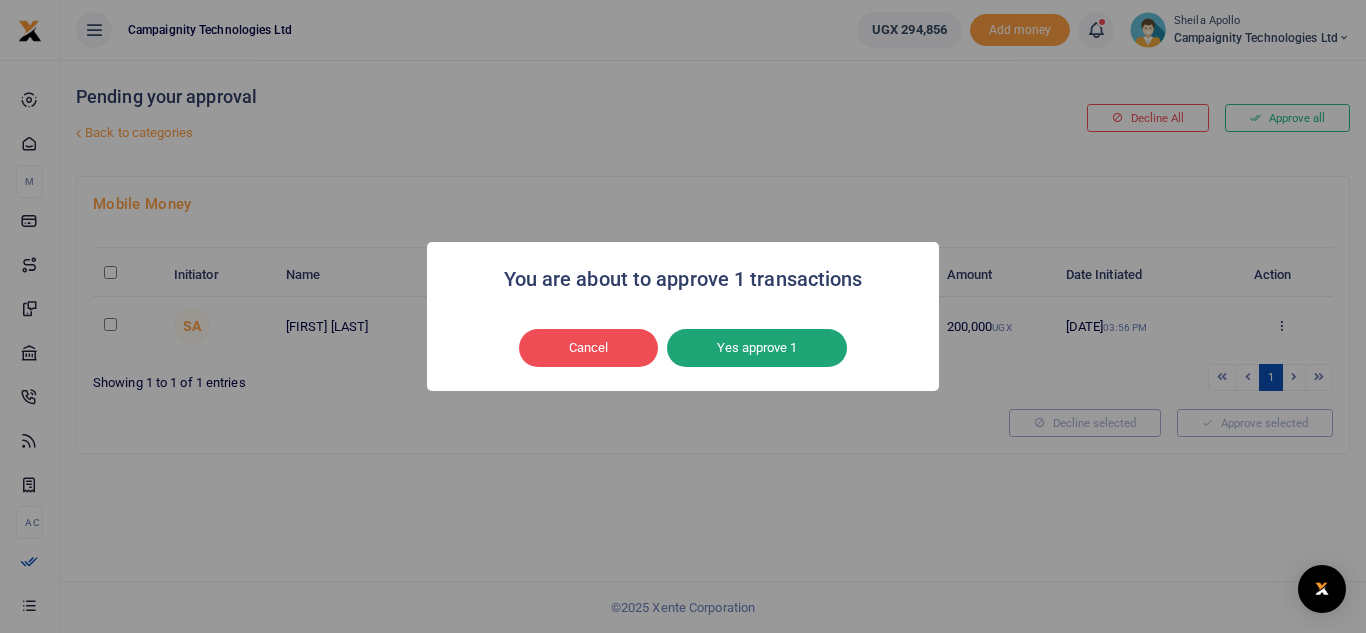 click on "Yes approve 1" at bounding box center (757, 348) 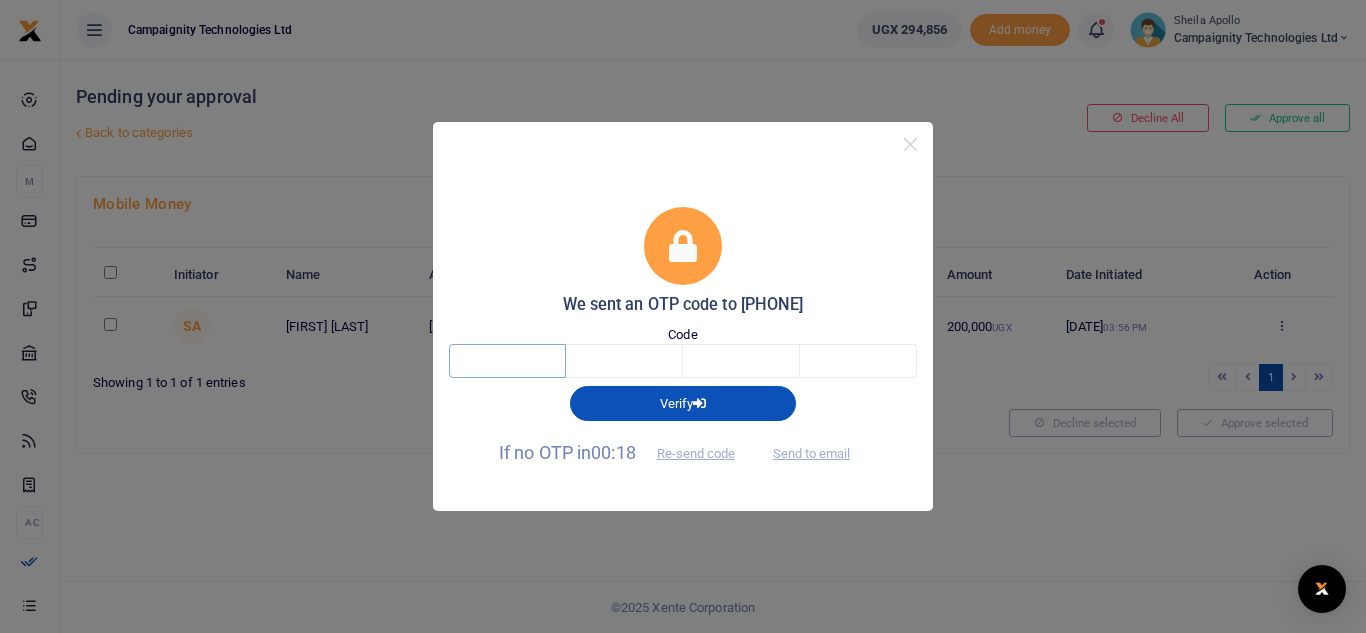 click at bounding box center [507, 361] 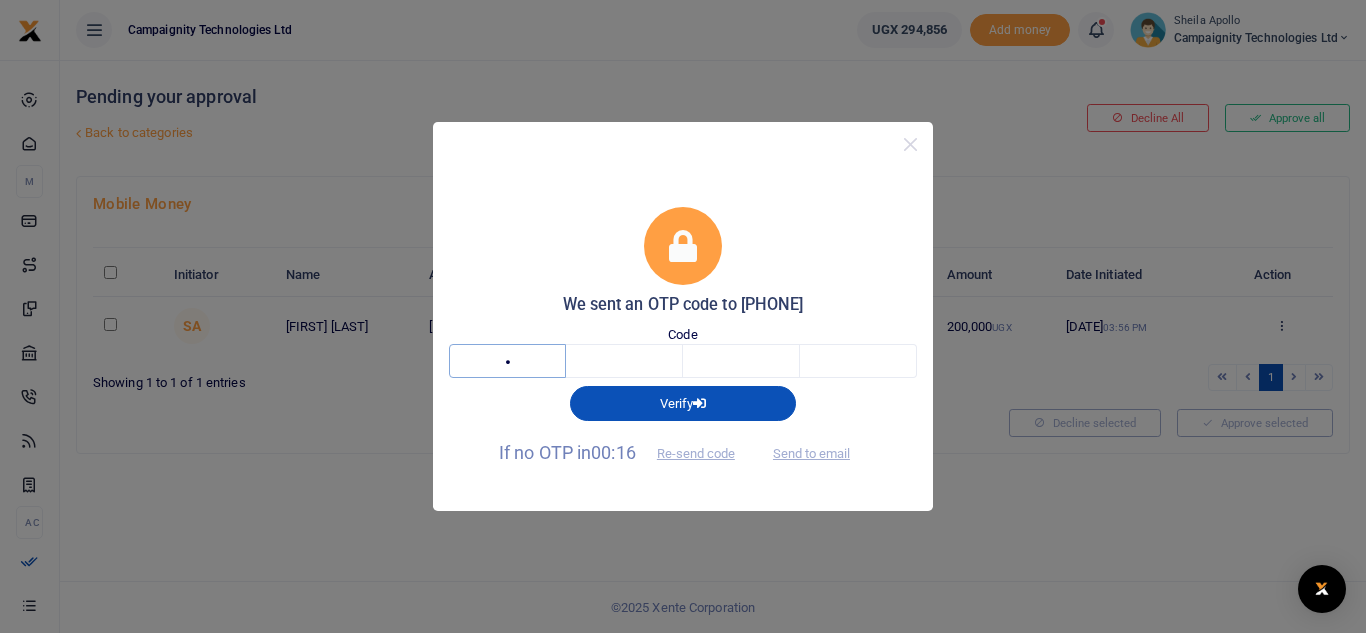 type on "6" 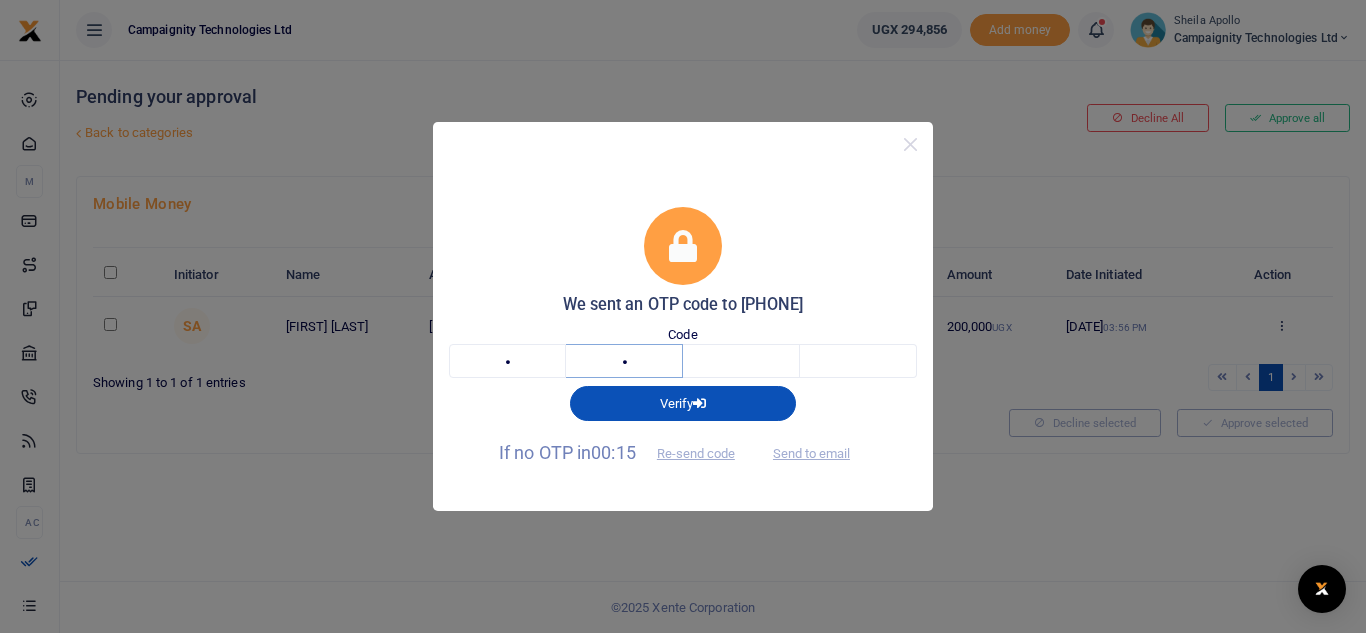 type on "9" 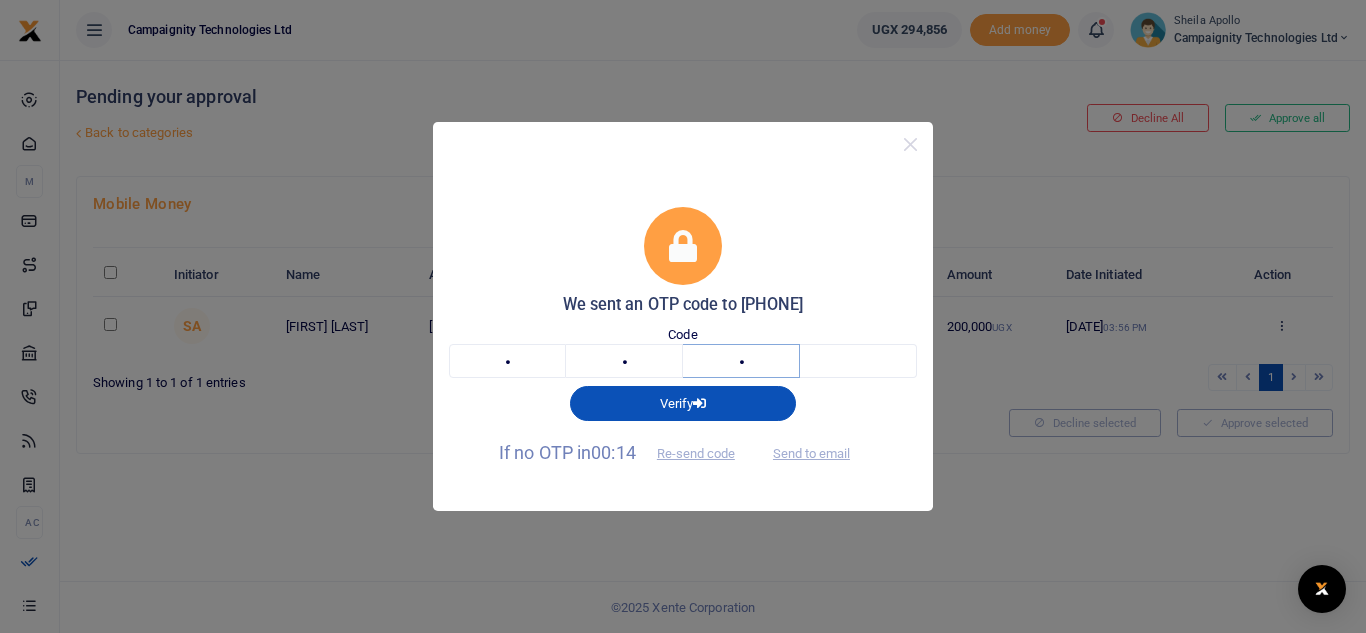 type on "0" 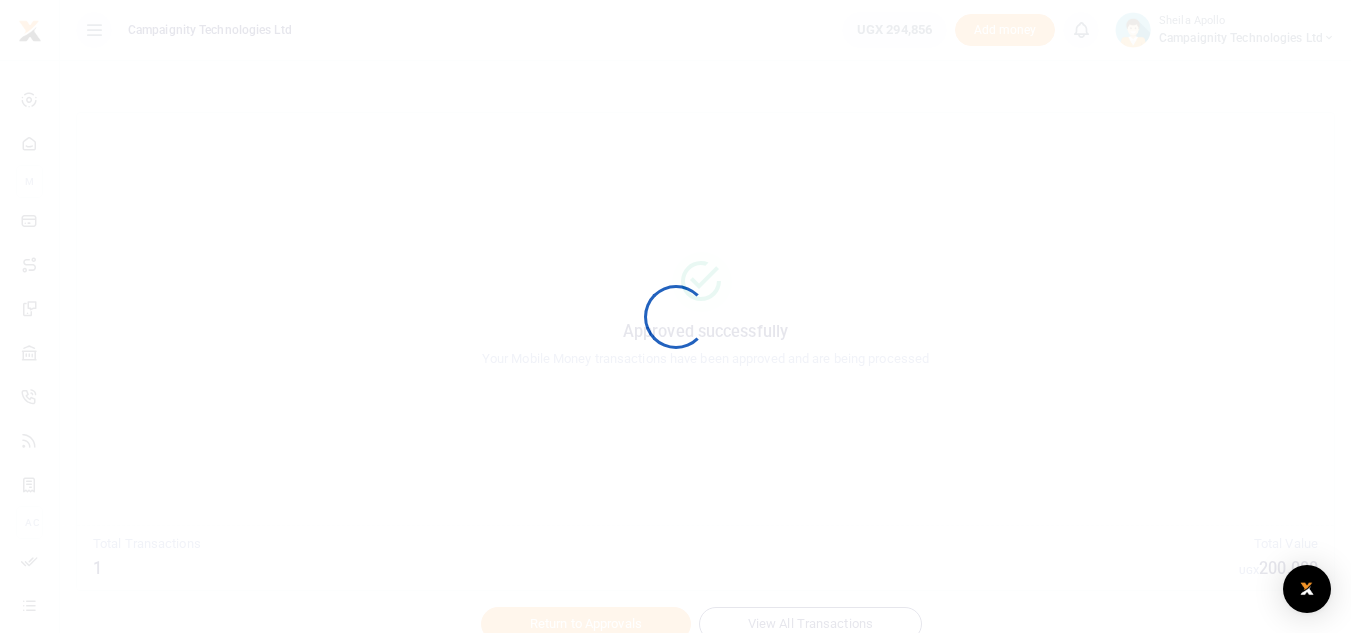 scroll, scrollTop: 0, scrollLeft: 0, axis: both 